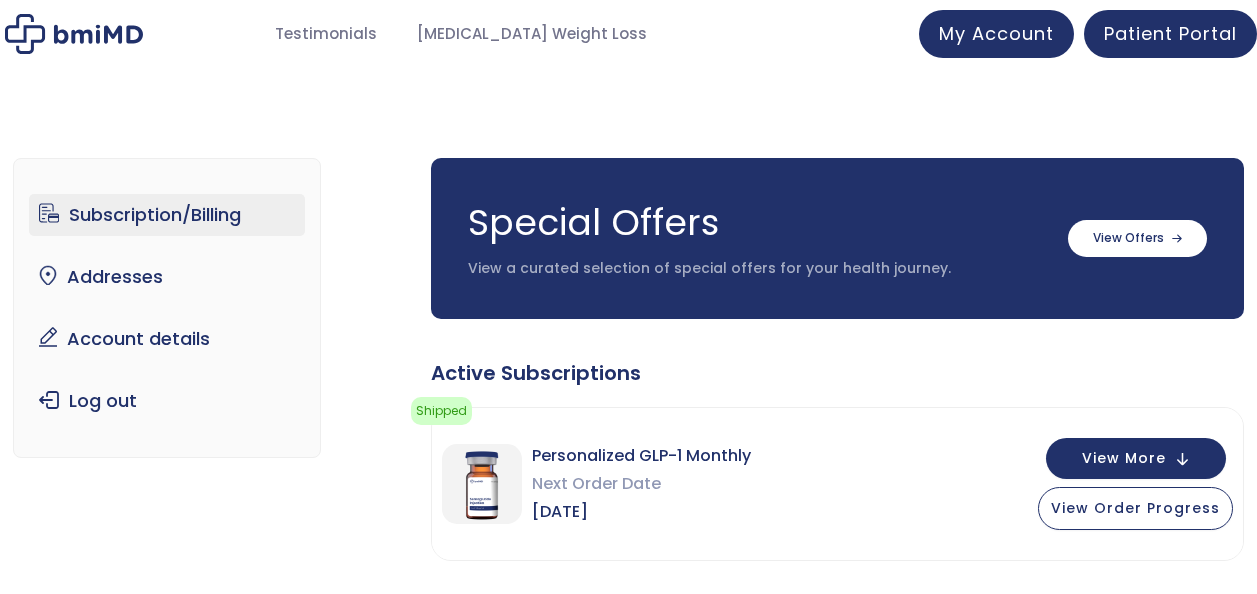scroll, scrollTop: 0, scrollLeft: 0, axis: both 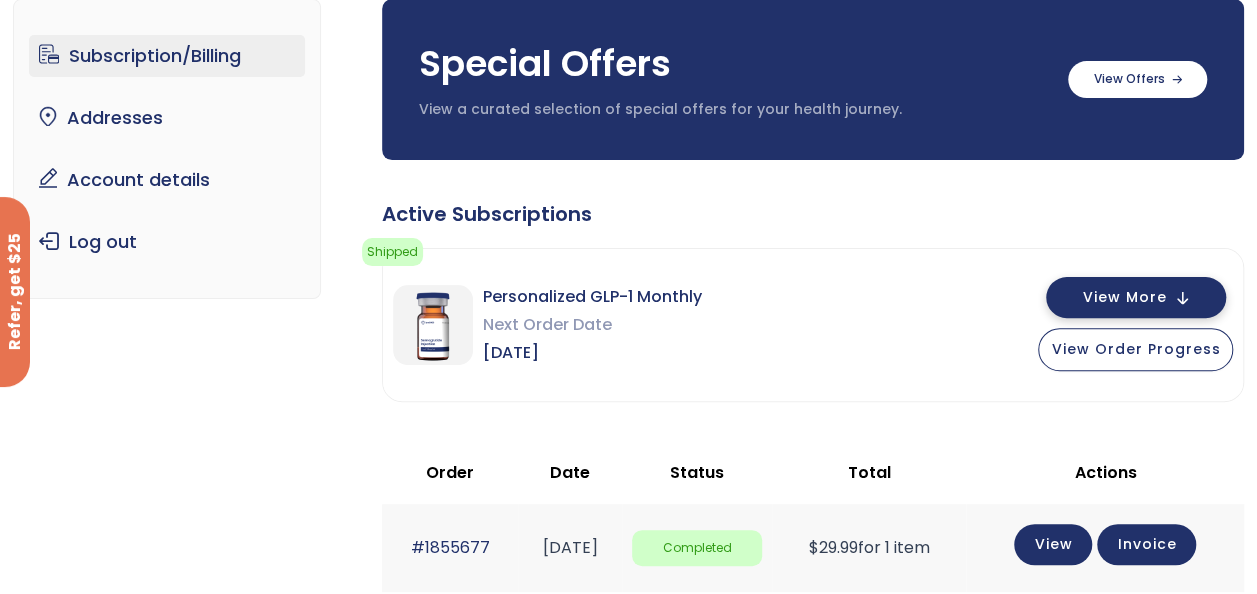 click on "View More" at bounding box center (1124, 297) 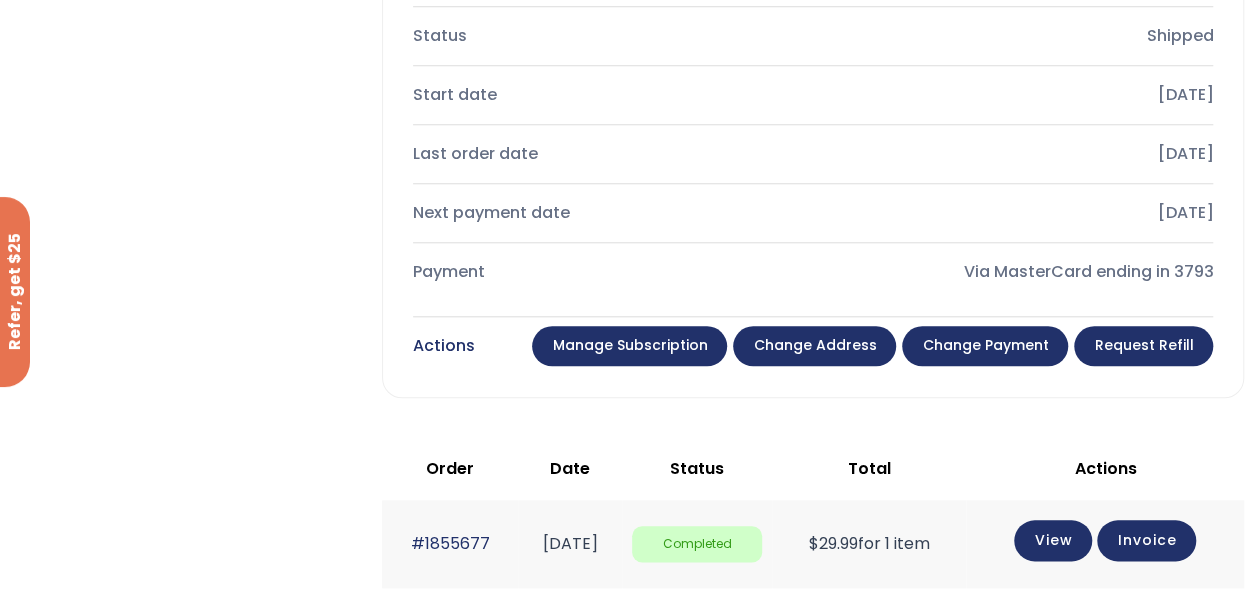 scroll, scrollTop: 869, scrollLeft: 0, axis: vertical 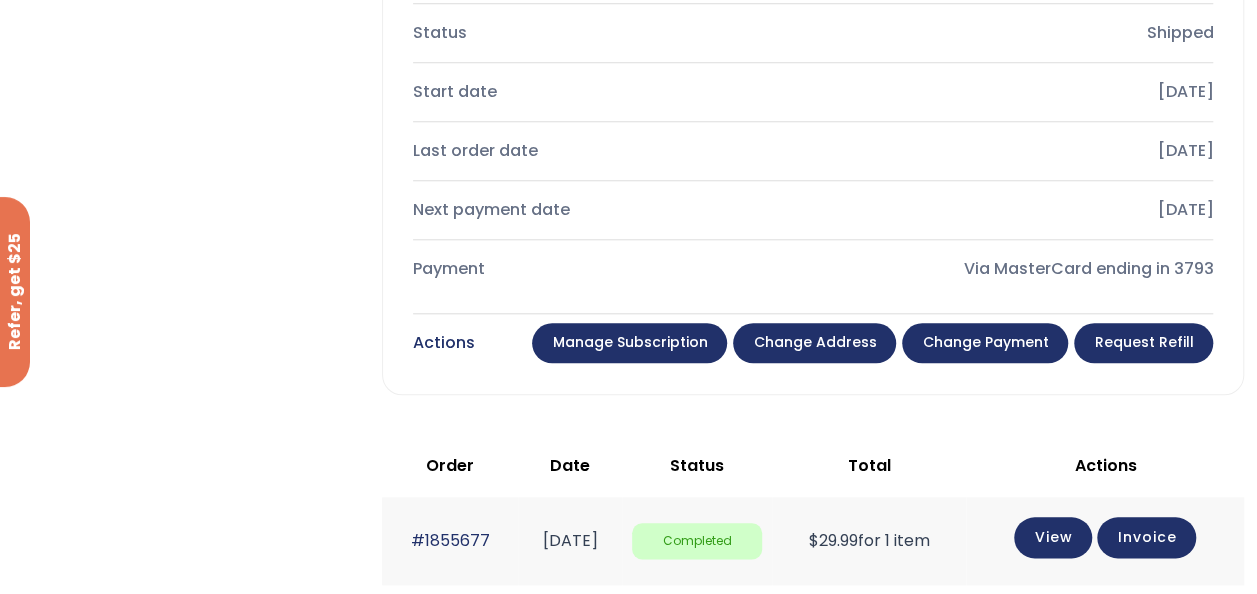 click on "Manage Subscription" at bounding box center [629, 343] 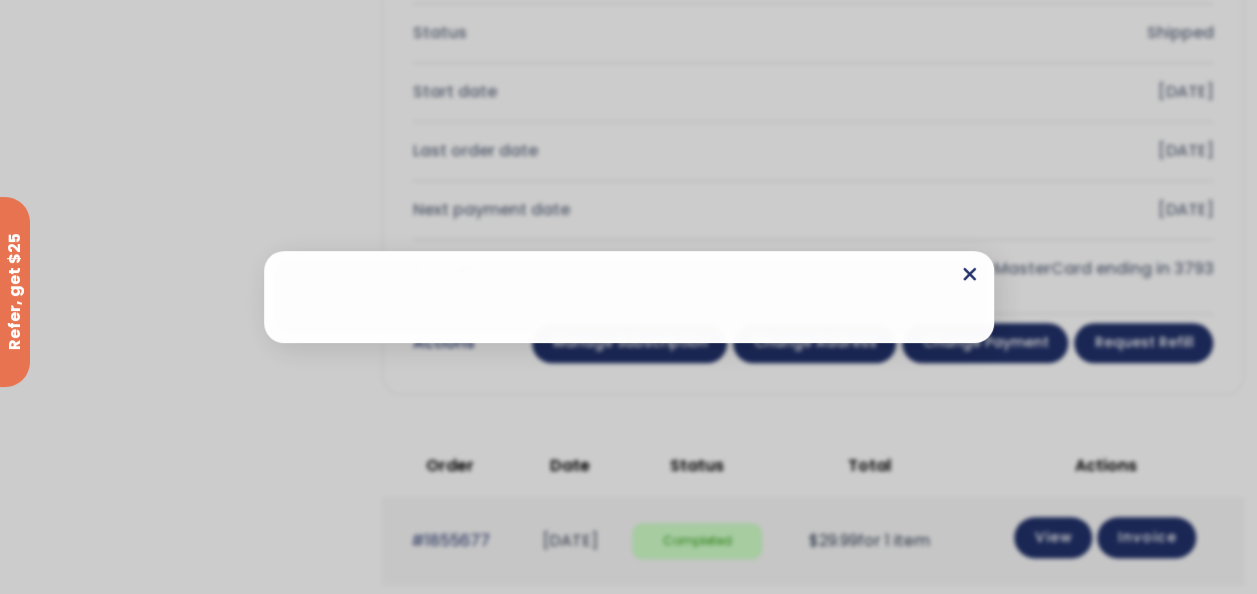 click 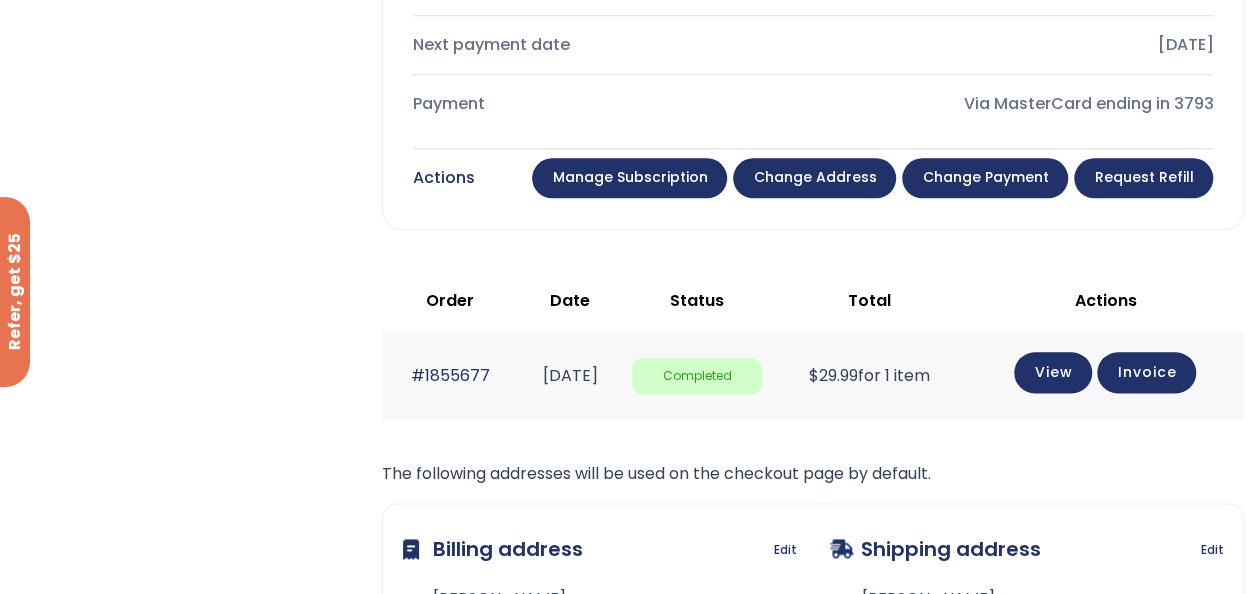 scroll, scrollTop: 1035, scrollLeft: 0, axis: vertical 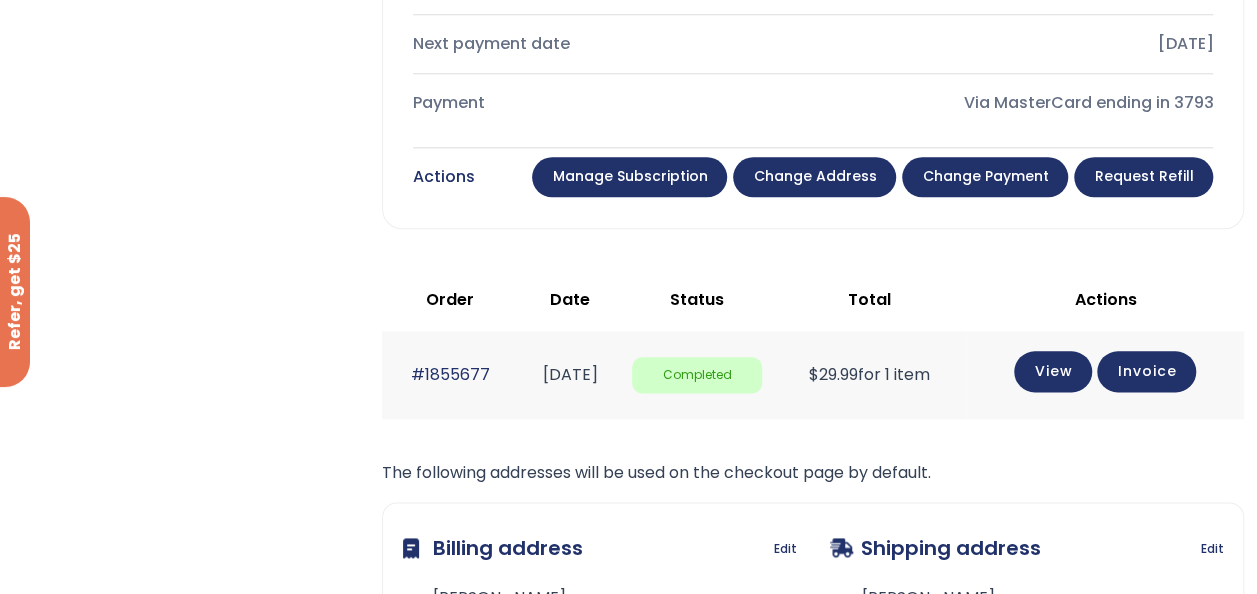 click on "Change payment" at bounding box center (985, 177) 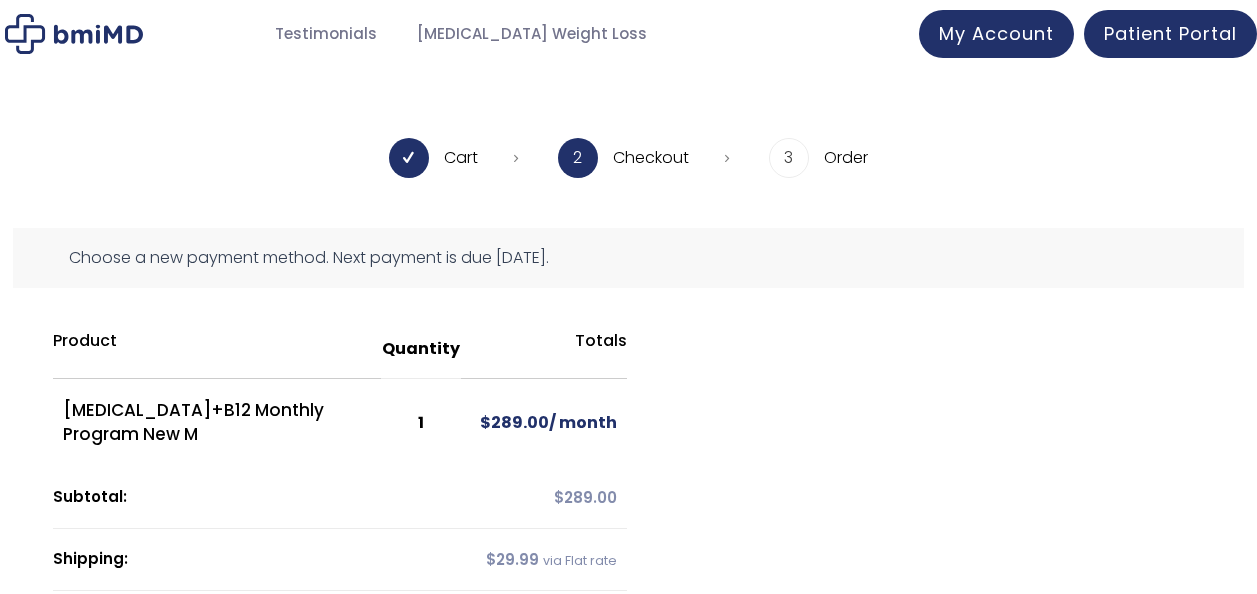 scroll, scrollTop: 0, scrollLeft: 0, axis: both 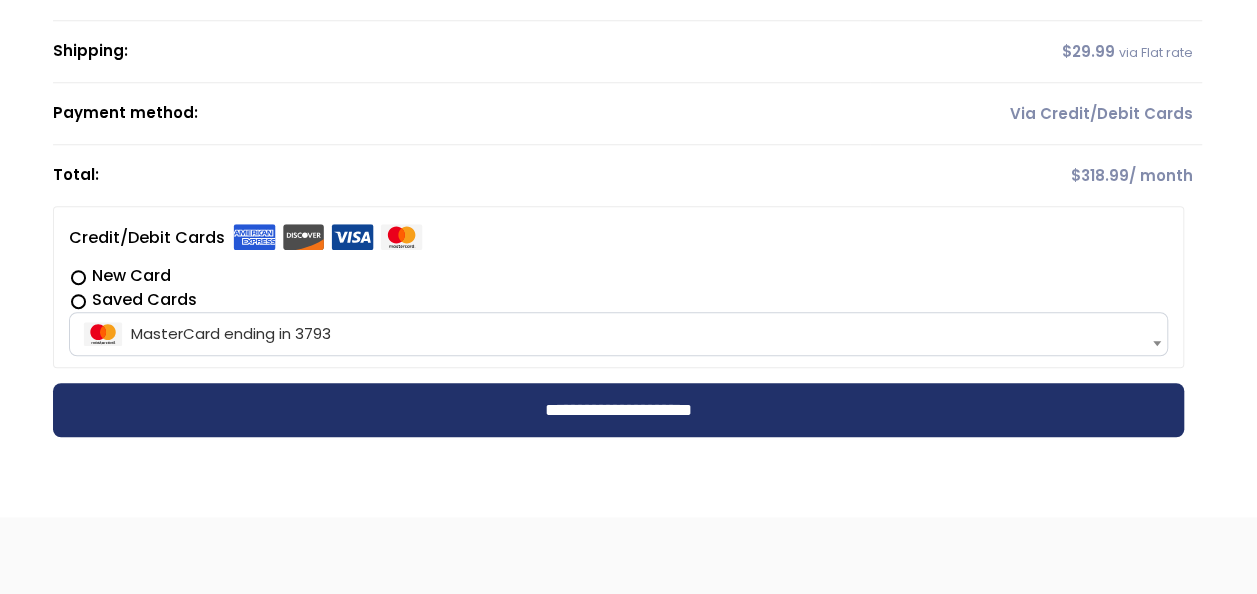 click on "Saved Cards" at bounding box center (619, 300) 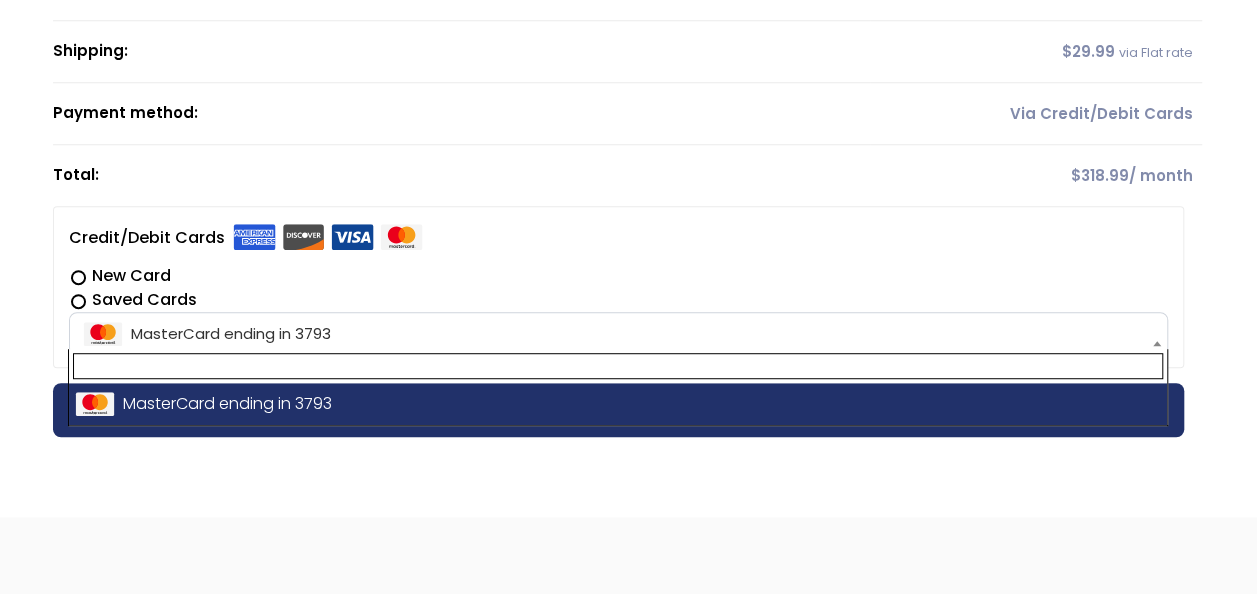 click at bounding box center [1157, 343] 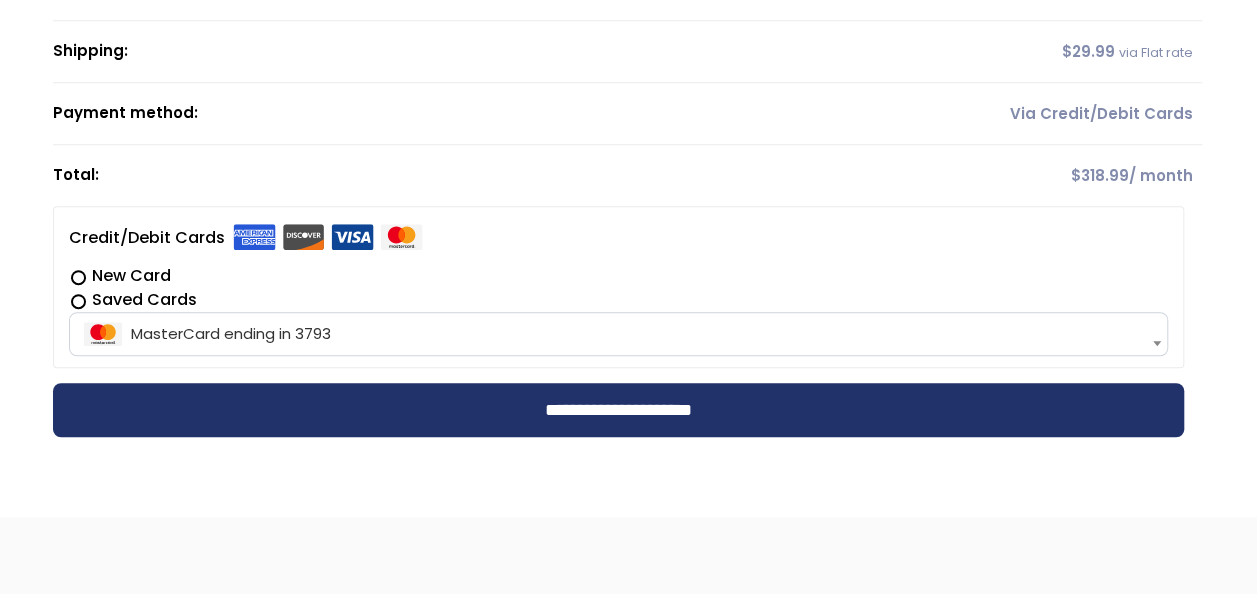 click on "Saved Cards" at bounding box center (619, 300) 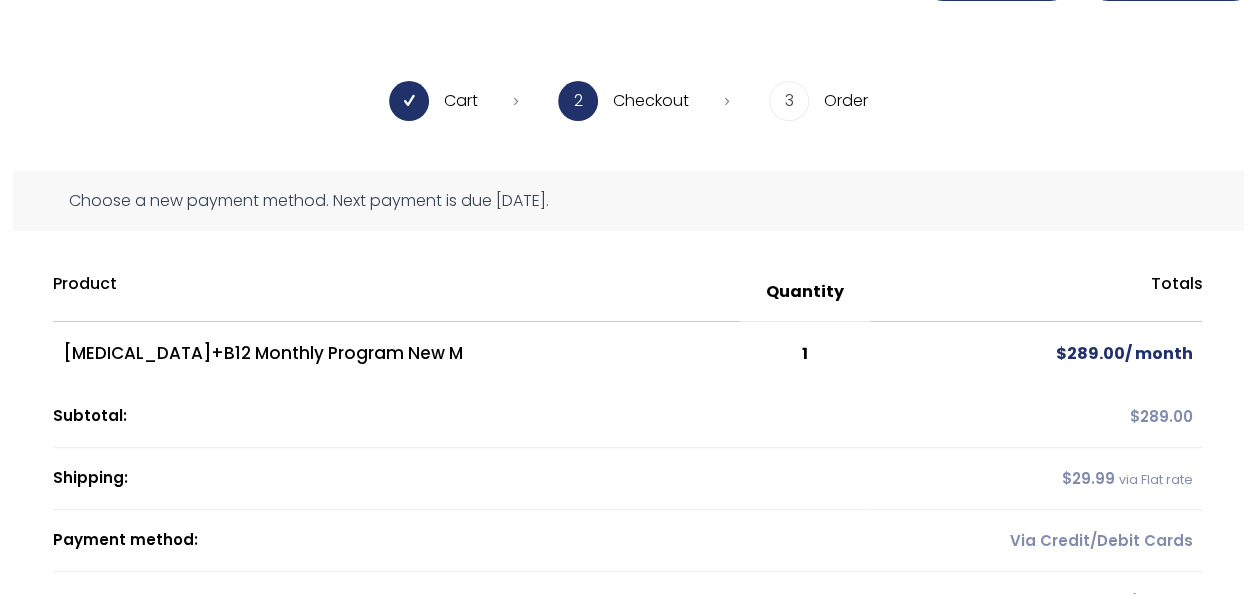 scroll, scrollTop: 0, scrollLeft: 0, axis: both 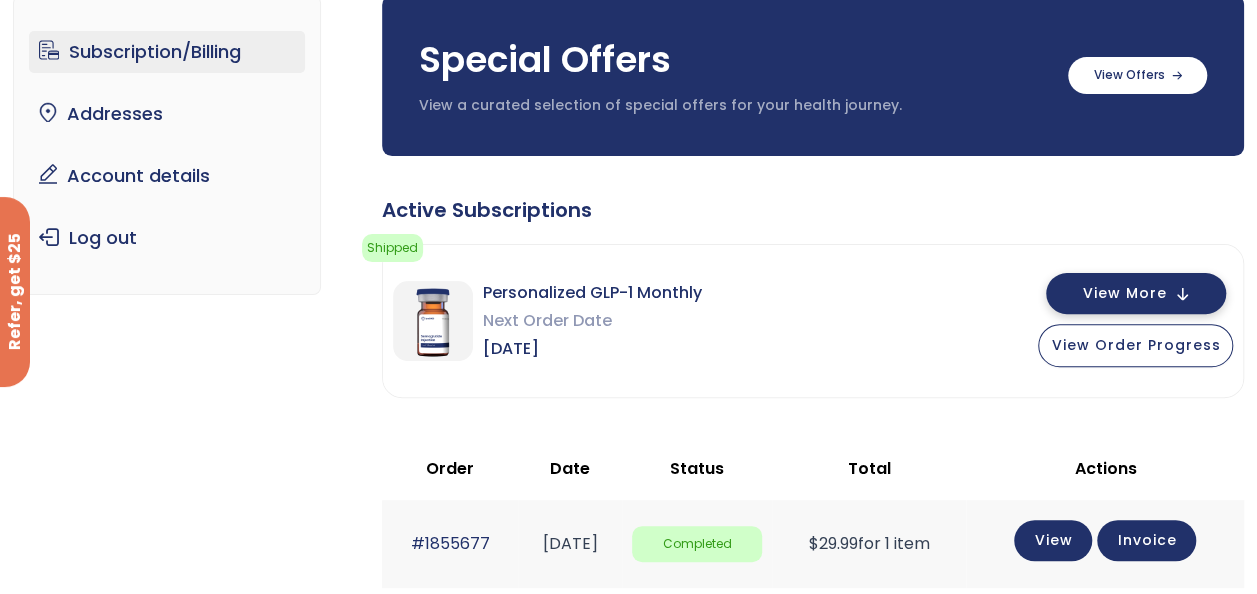 click on "View More" at bounding box center (1124, 293) 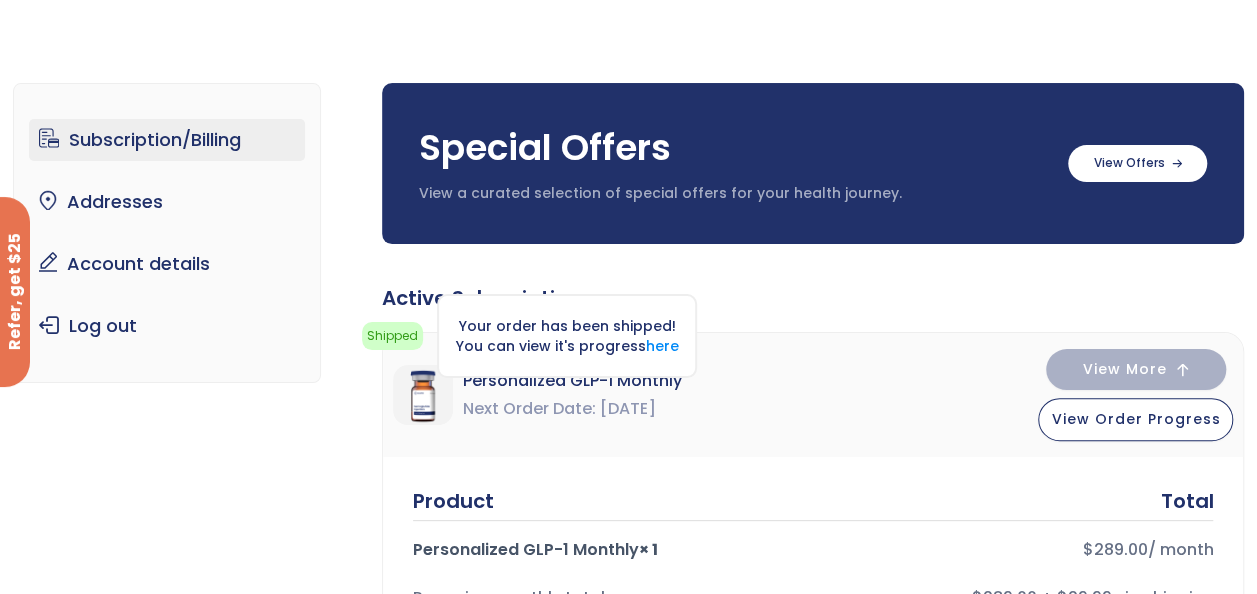 scroll, scrollTop: 0, scrollLeft: 0, axis: both 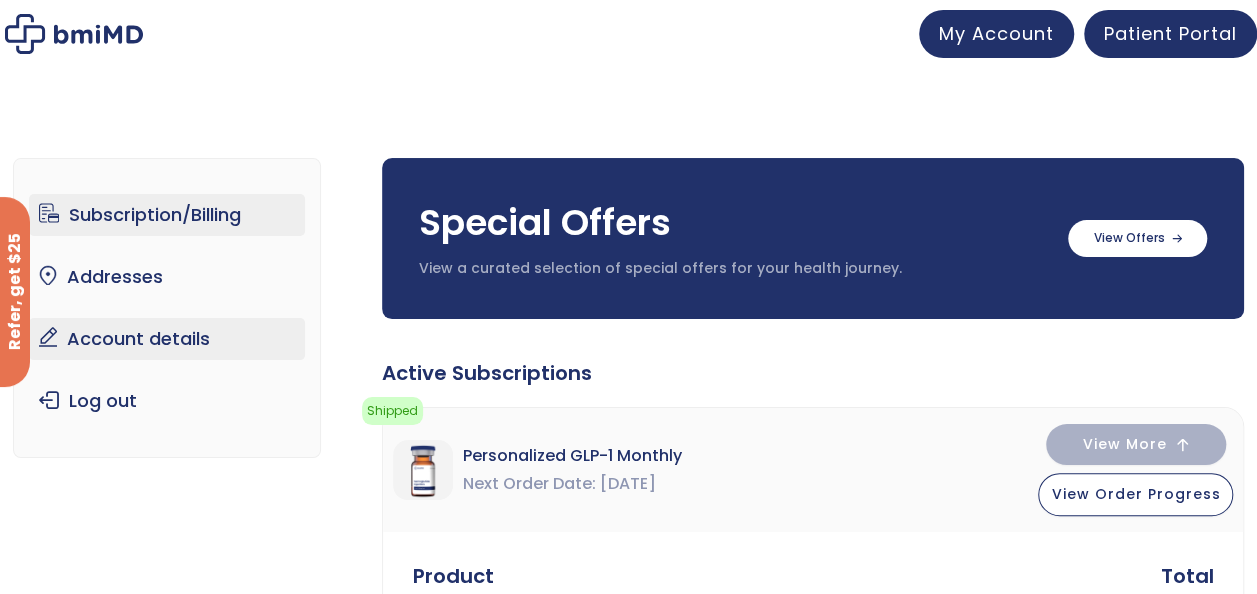 click on "Account details" at bounding box center (167, 339) 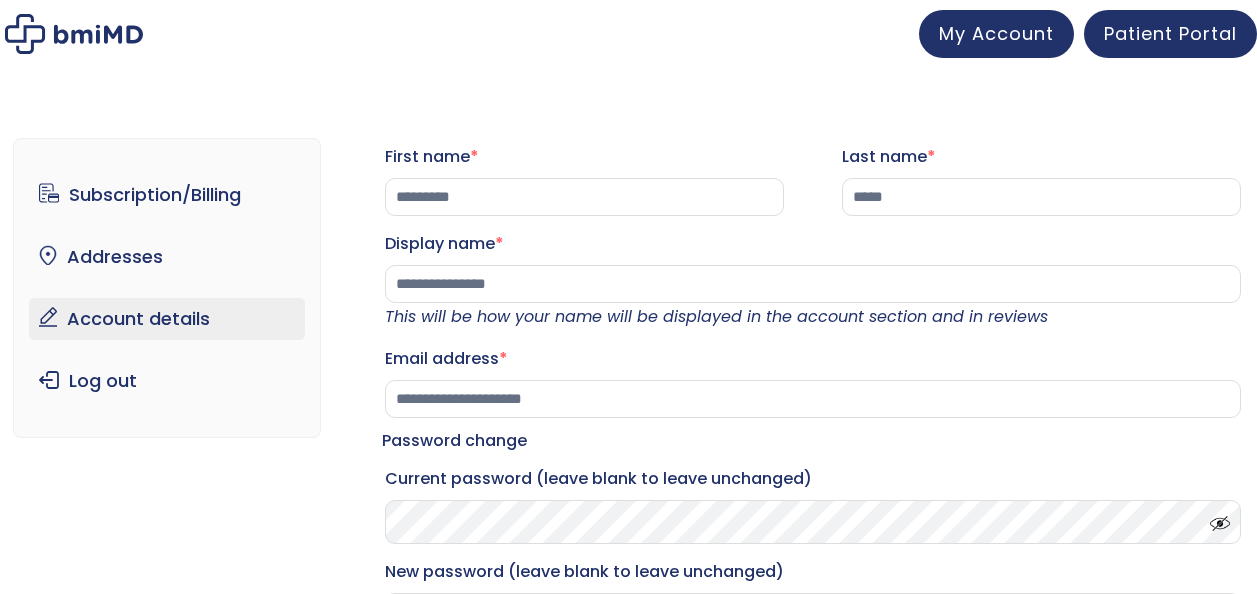 scroll, scrollTop: 0, scrollLeft: 0, axis: both 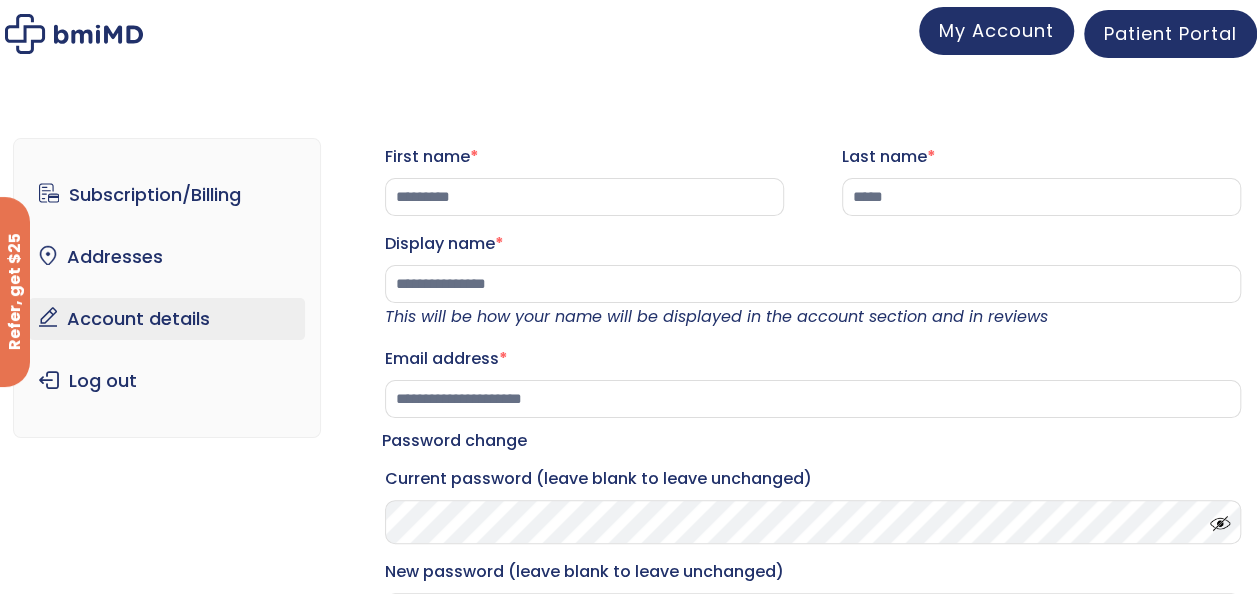 click on "My Account" at bounding box center (996, 30) 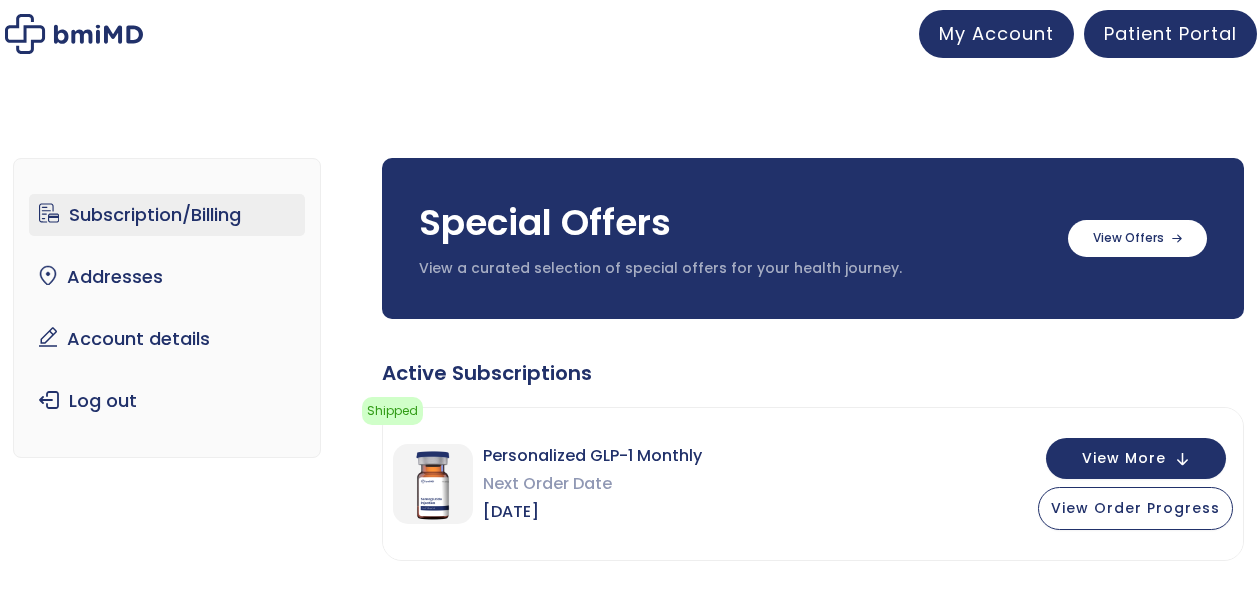 scroll, scrollTop: 0, scrollLeft: 0, axis: both 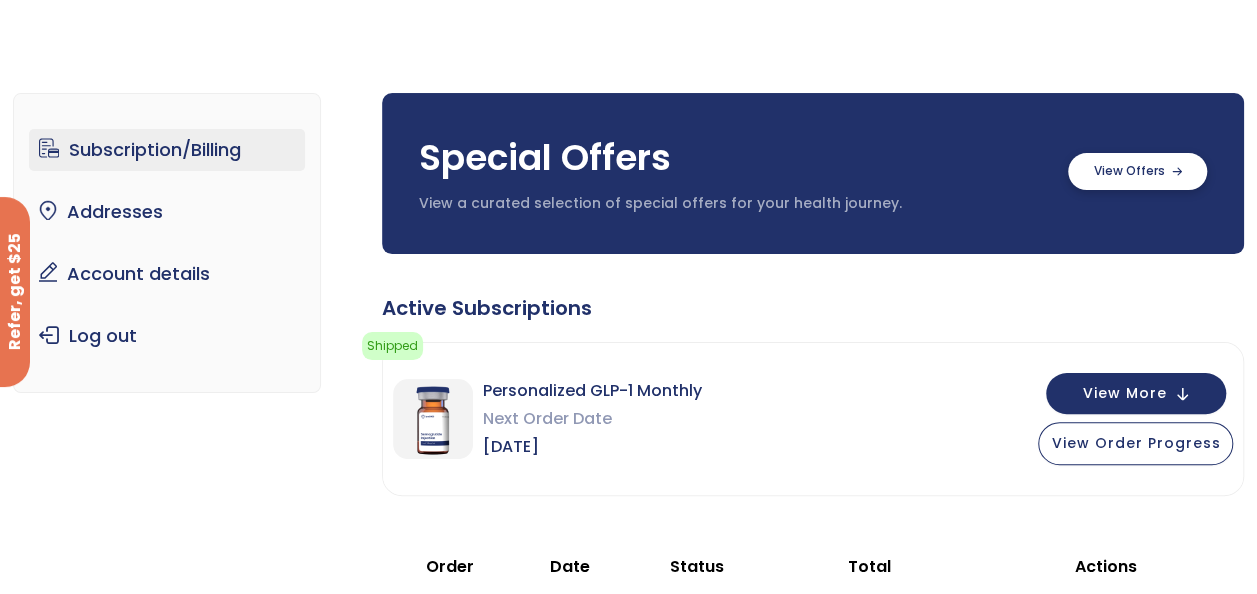 click at bounding box center (1137, 171) 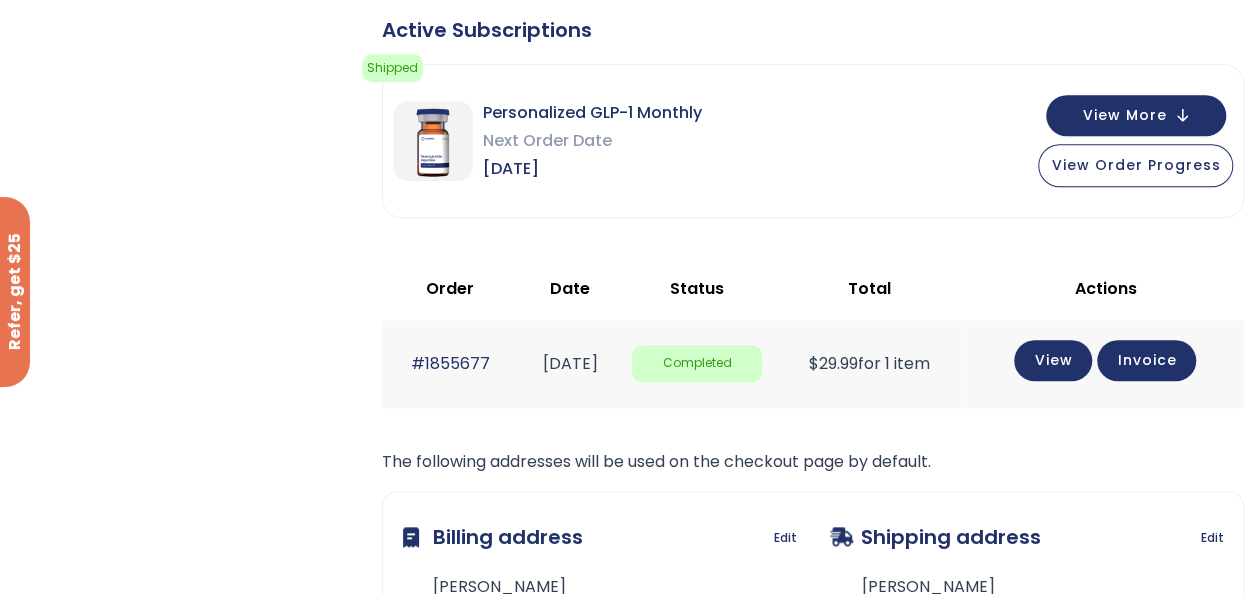 scroll, scrollTop: 814, scrollLeft: 0, axis: vertical 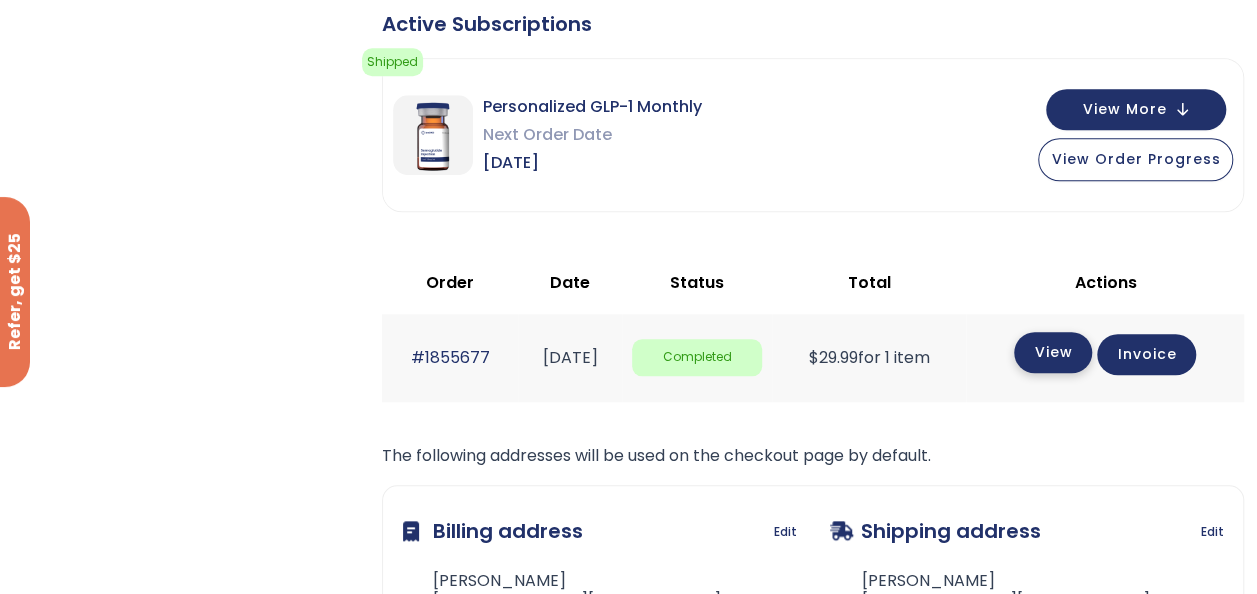 click on "View" at bounding box center [1053, 352] 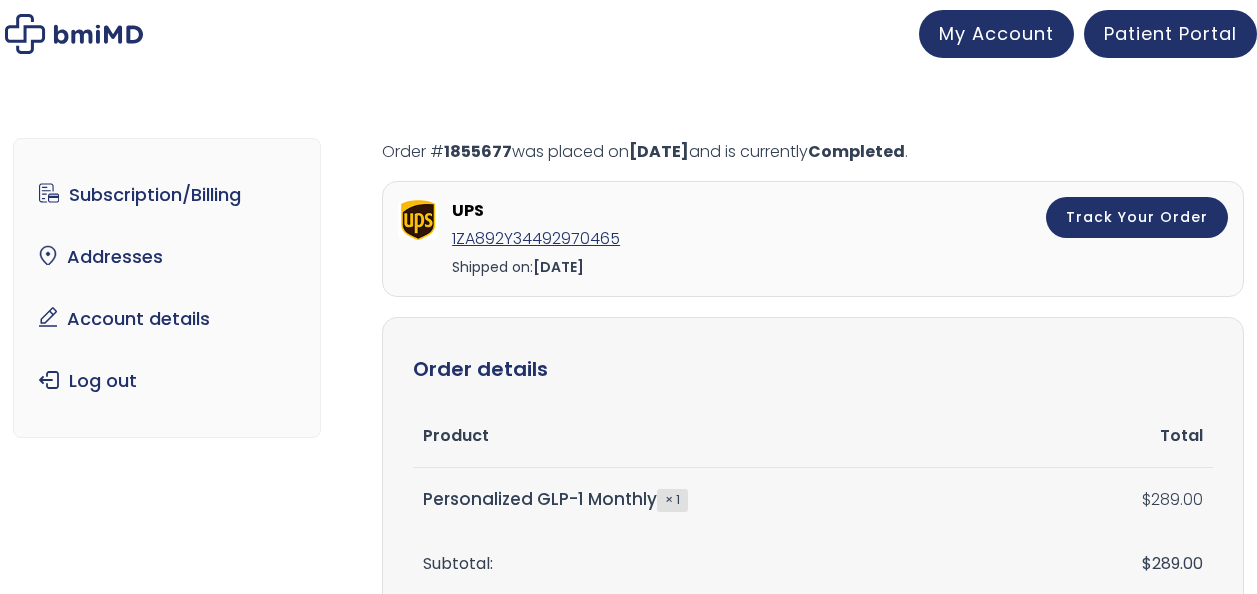 scroll, scrollTop: 0, scrollLeft: 0, axis: both 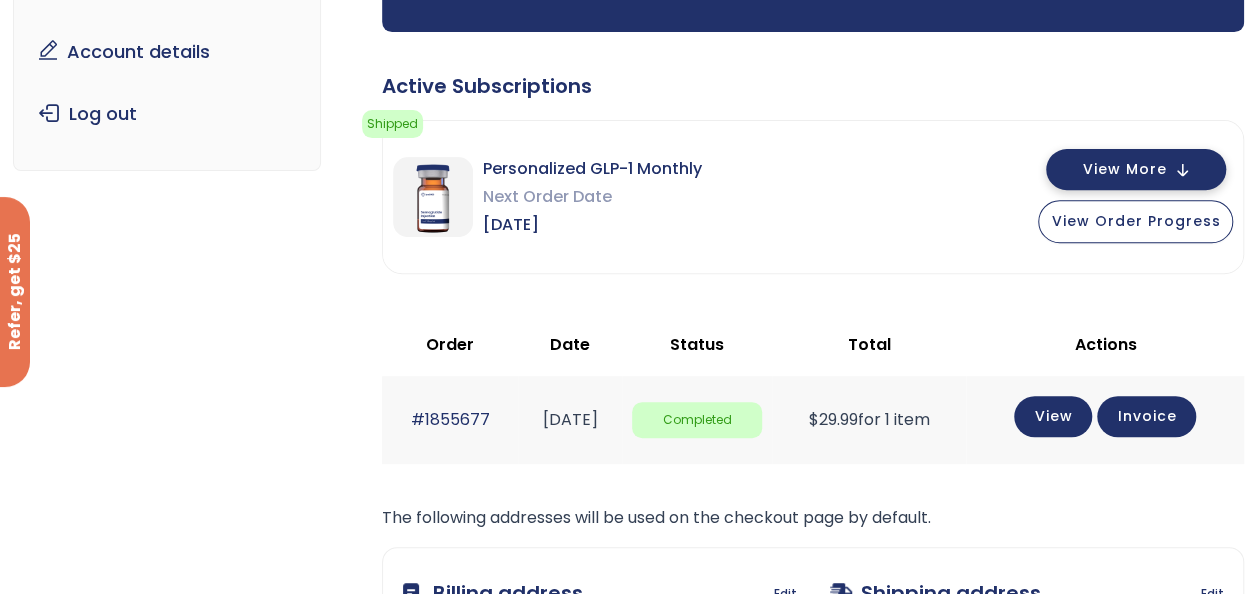 click on "View More" at bounding box center (1124, 169) 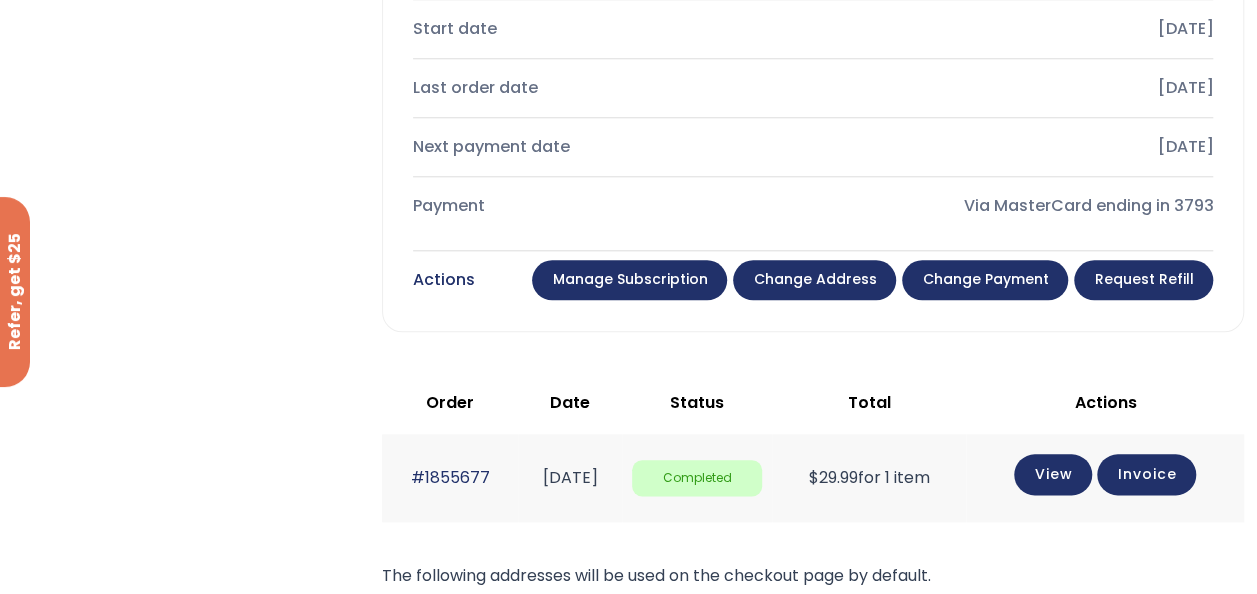 scroll, scrollTop: 933, scrollLeft: 0, axis: vertical 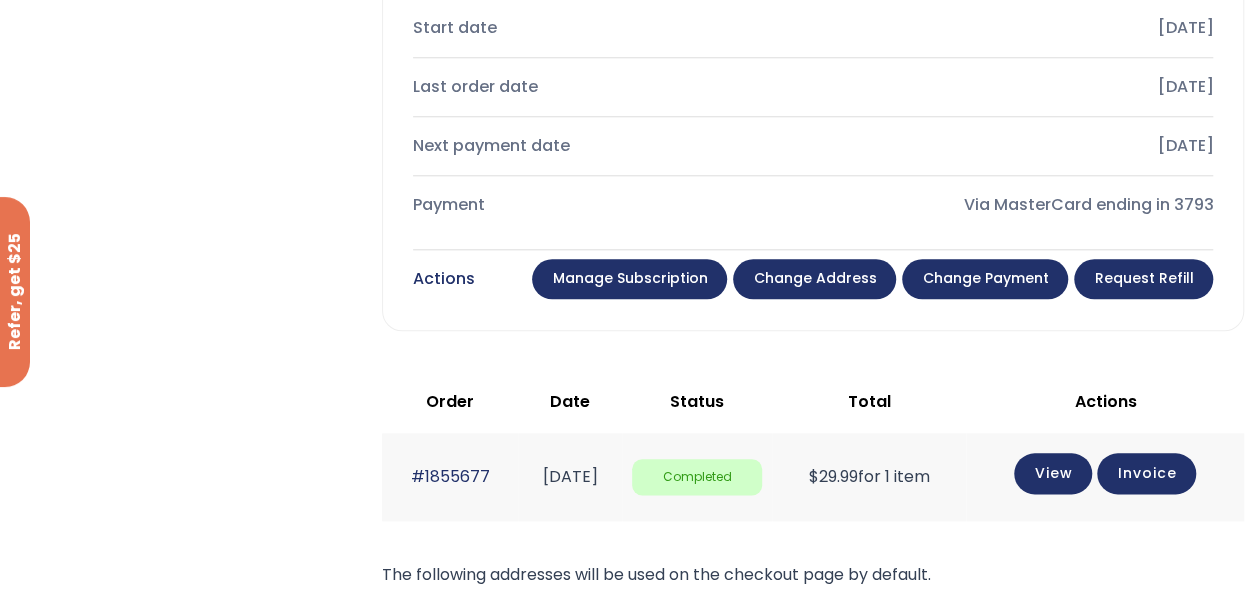 click on "Manage Subscription" at bounding box center (629, 279) 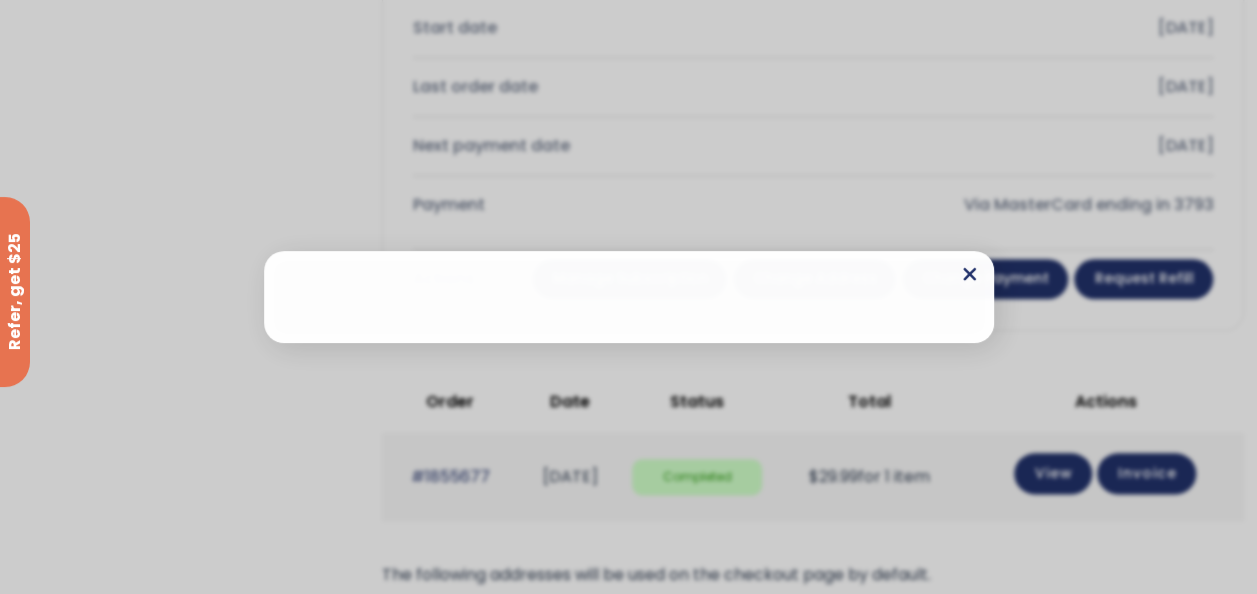 click 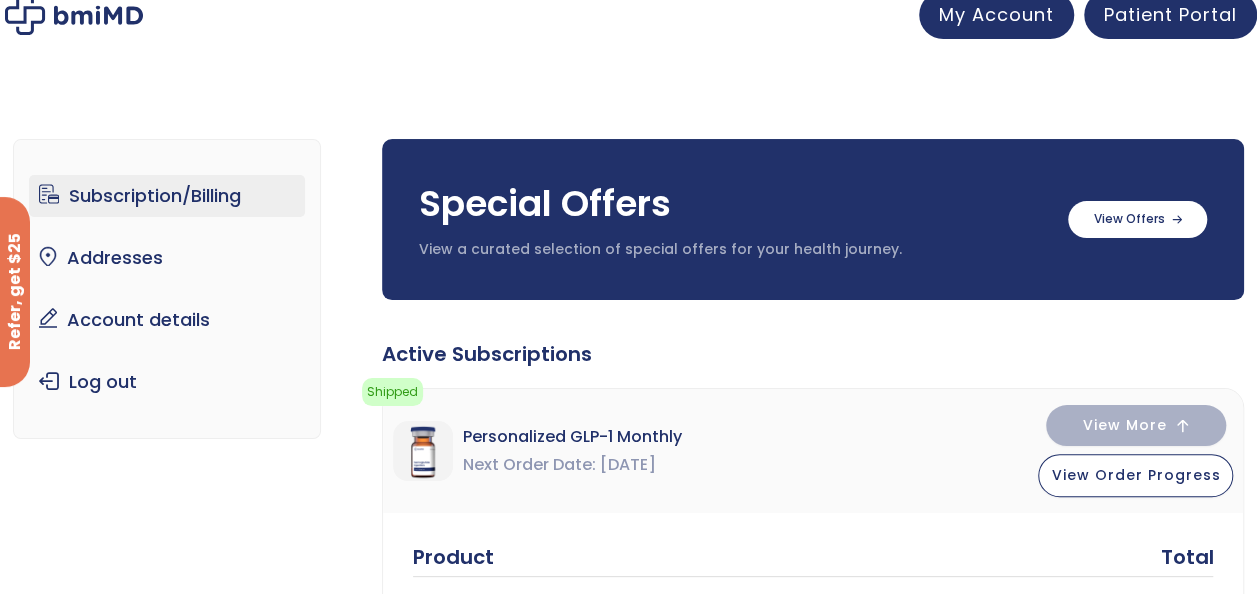 scroll, scrollTop: 0, scrollLeft: 0, axis: both 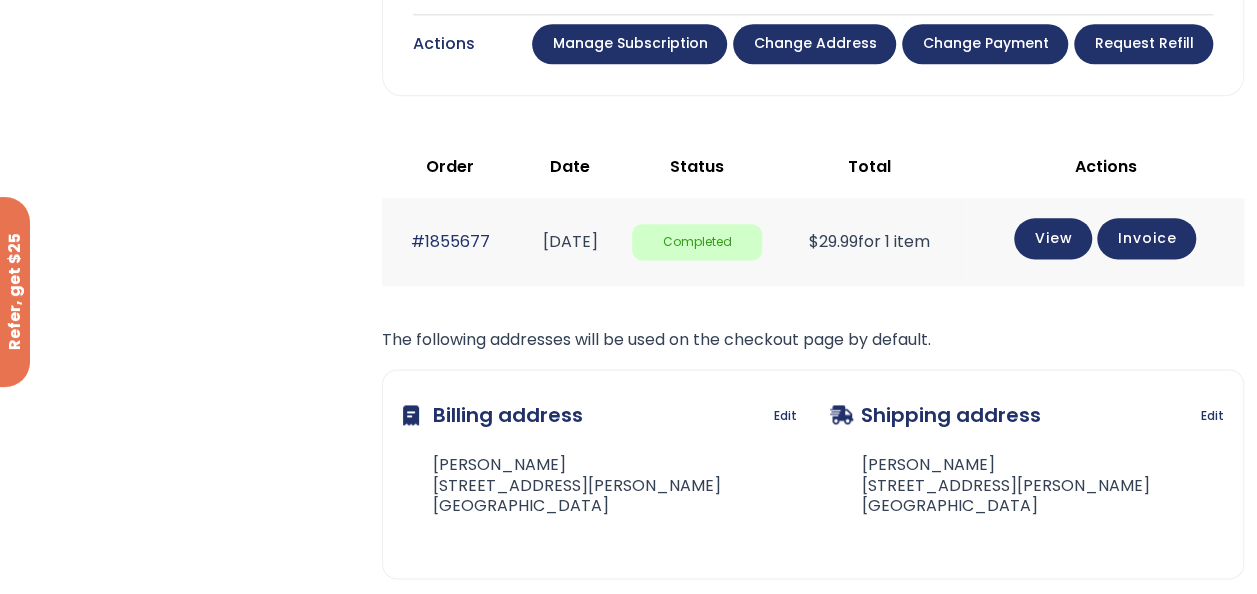 click on "Manage Subscription" at bounding box center (629, 44) 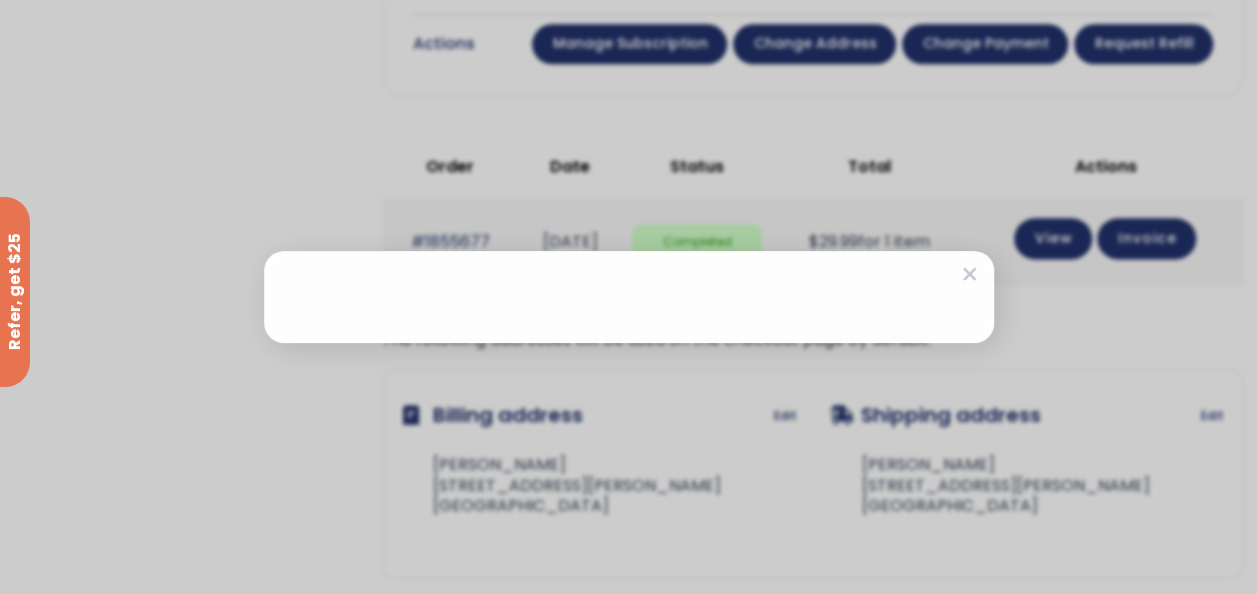 click at bounding box center (629, 297) 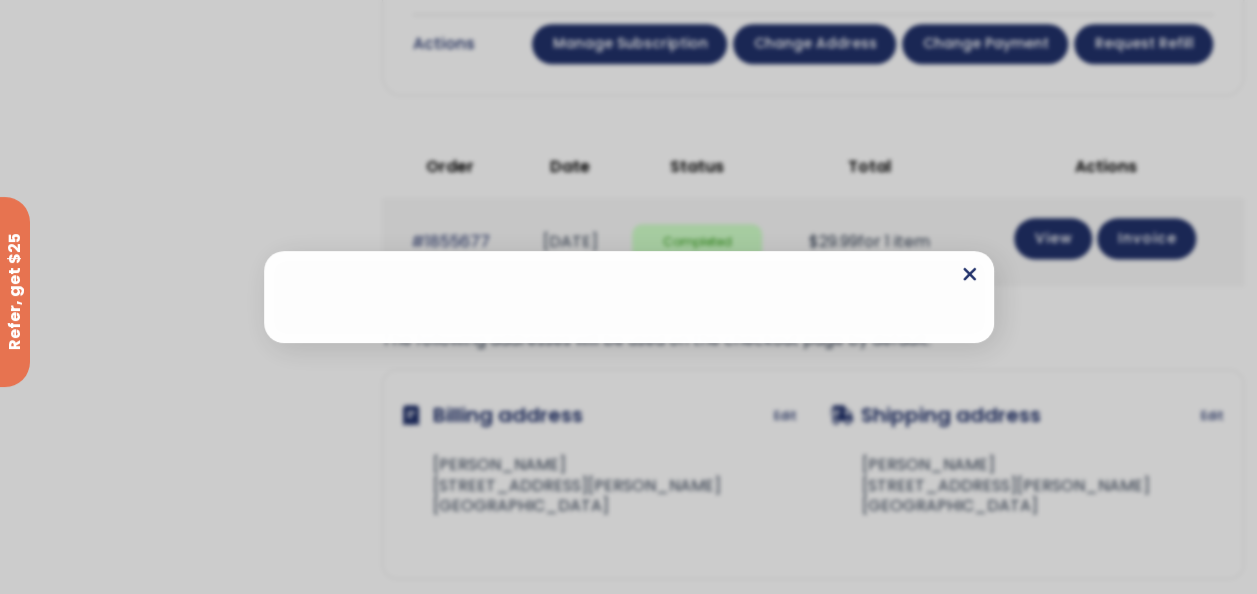 click 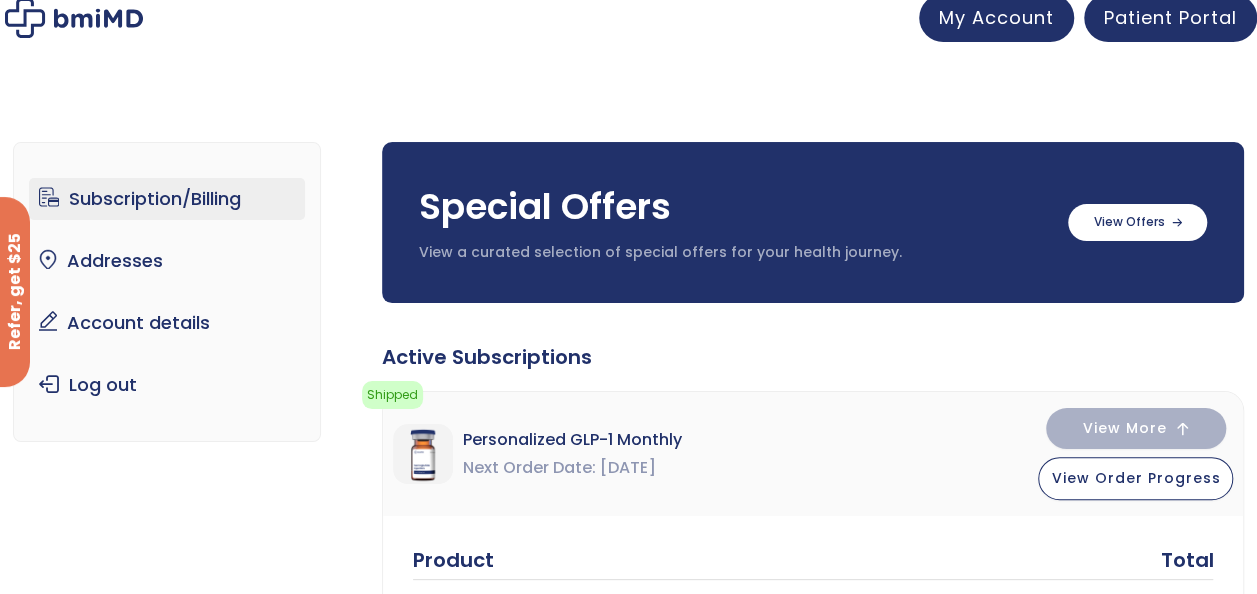 scroll, scrollTop: 6, scrollLeft: 0, axis: vertical 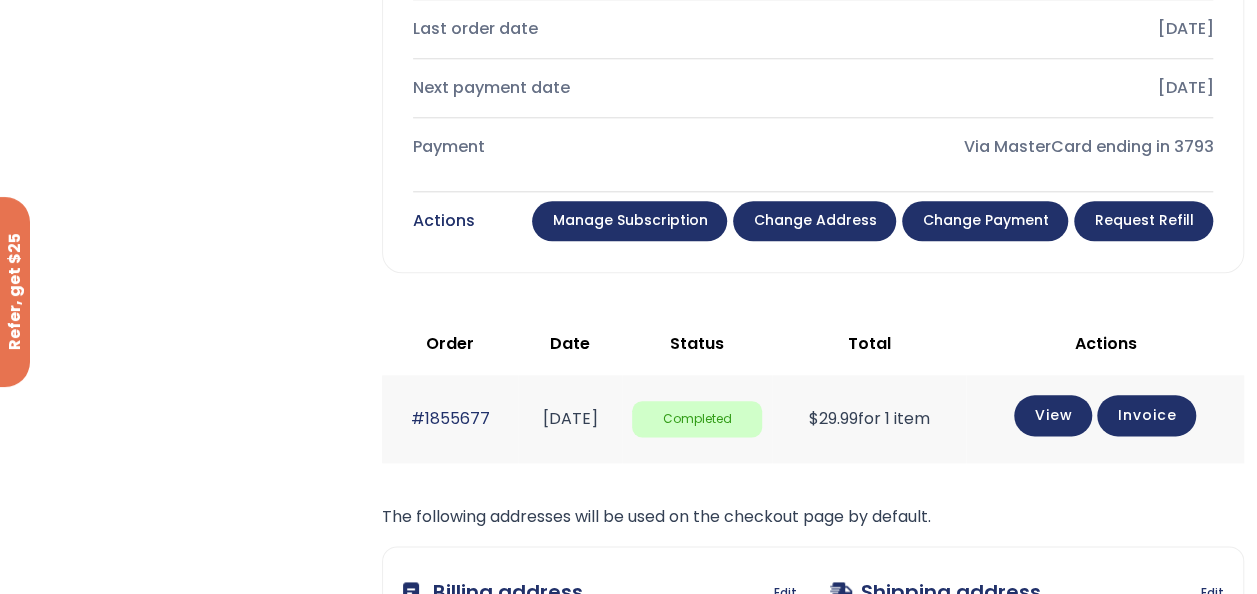 click on "Change payment" at bounding box center (985, 221) 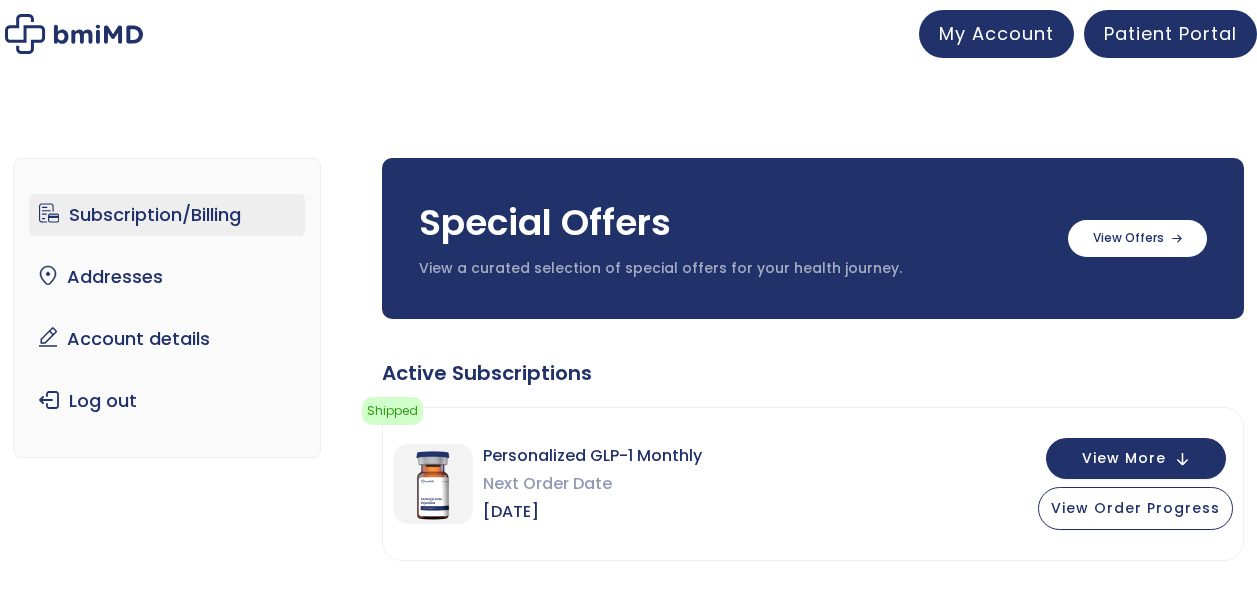 scroll, scrollTop: 0, scrollLeft: 0, axis: both 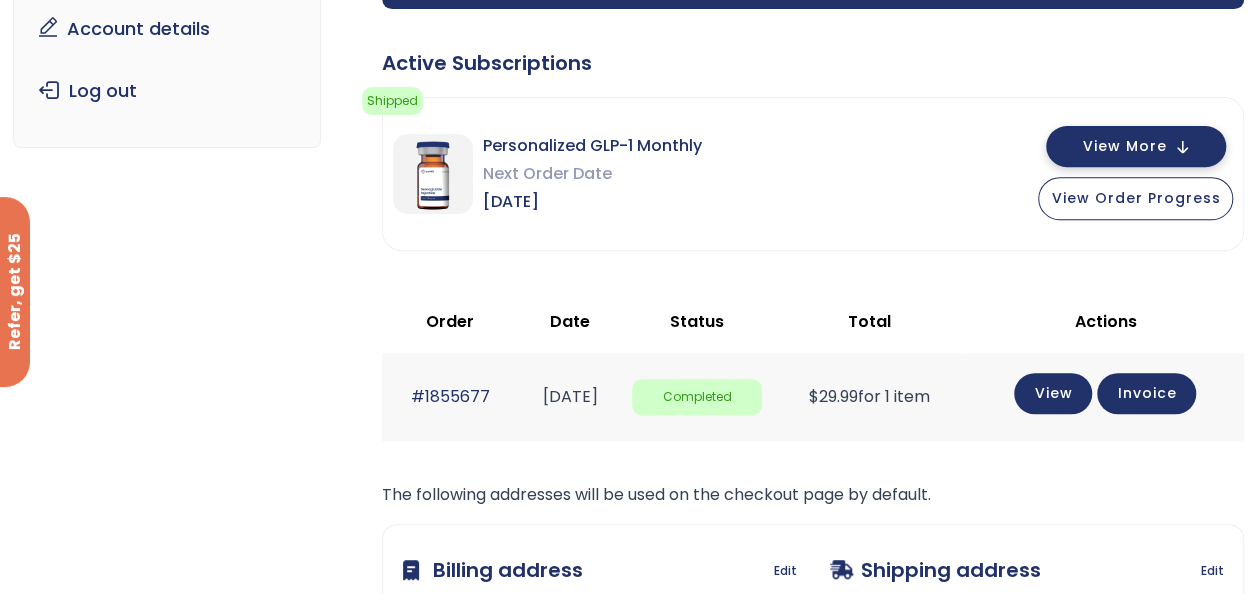 click on "View More" at bounding box center (1124, 146) 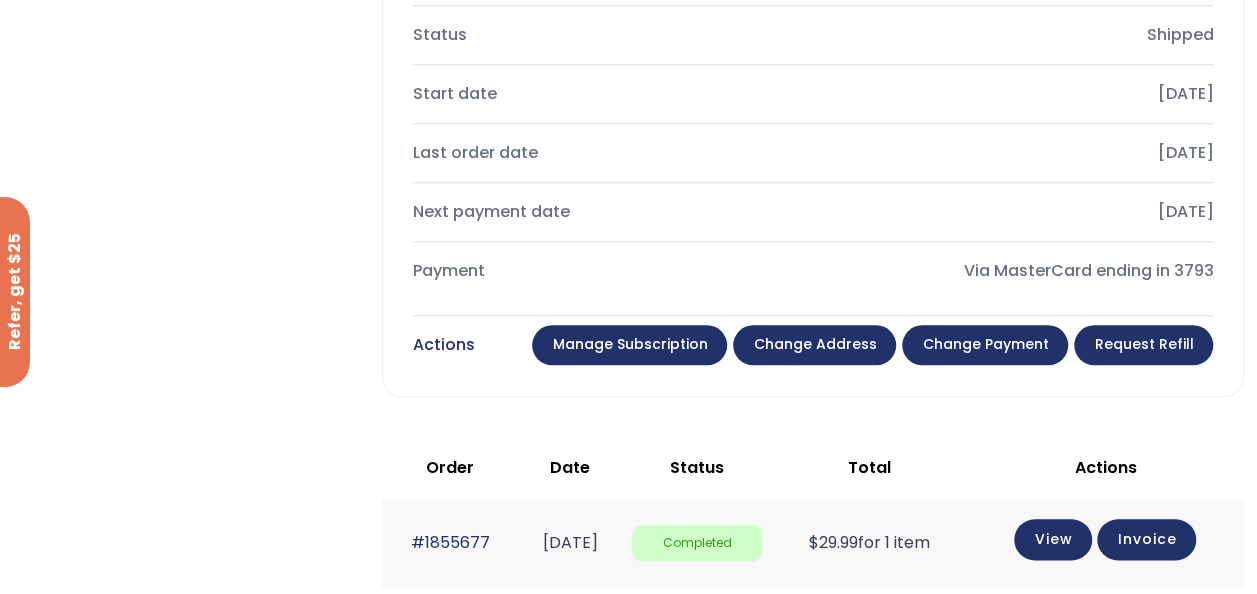 scroll, scrollTop: 868, scrollLeft: 0, axis: vertical 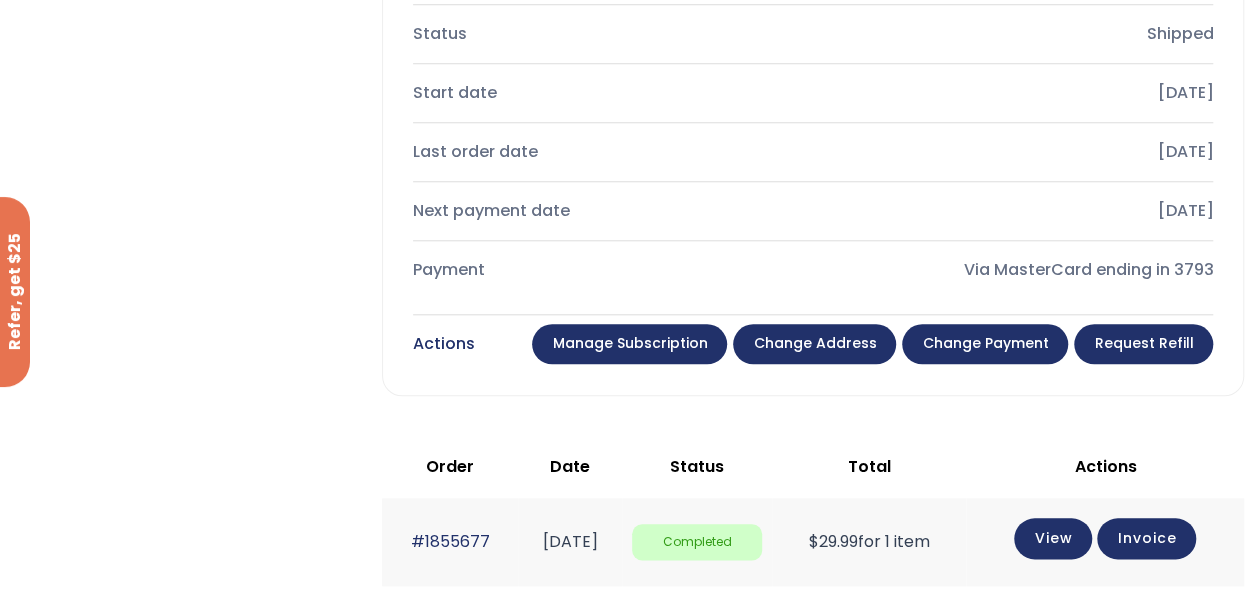 click on "Manage Subscription" at bounding box center [629, 344] 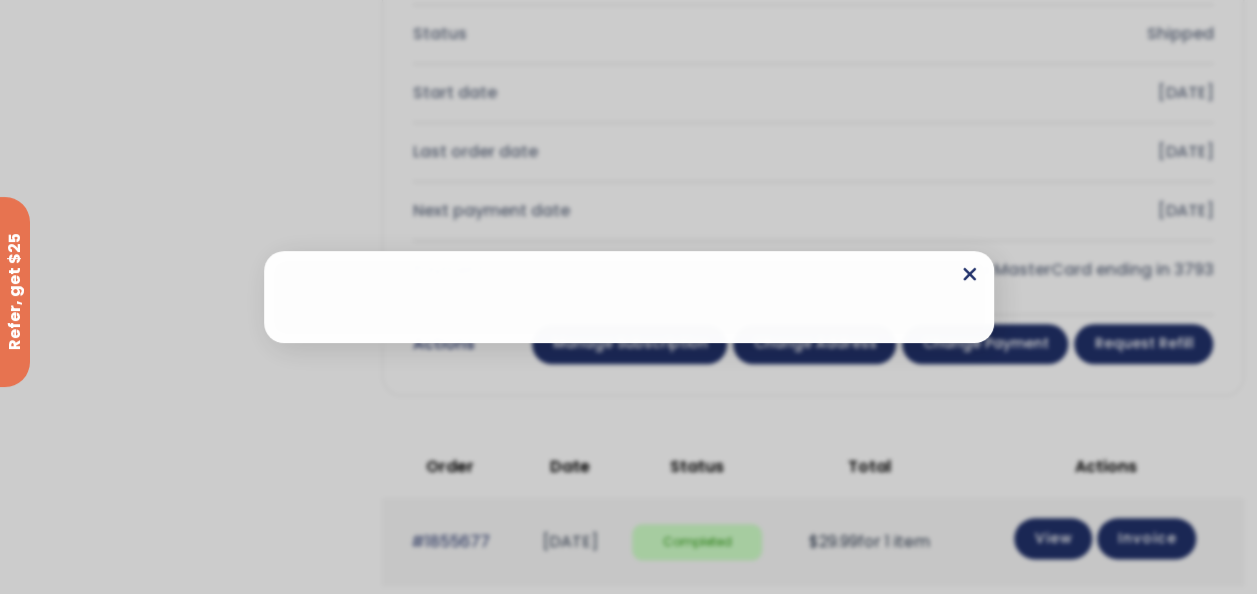 click 